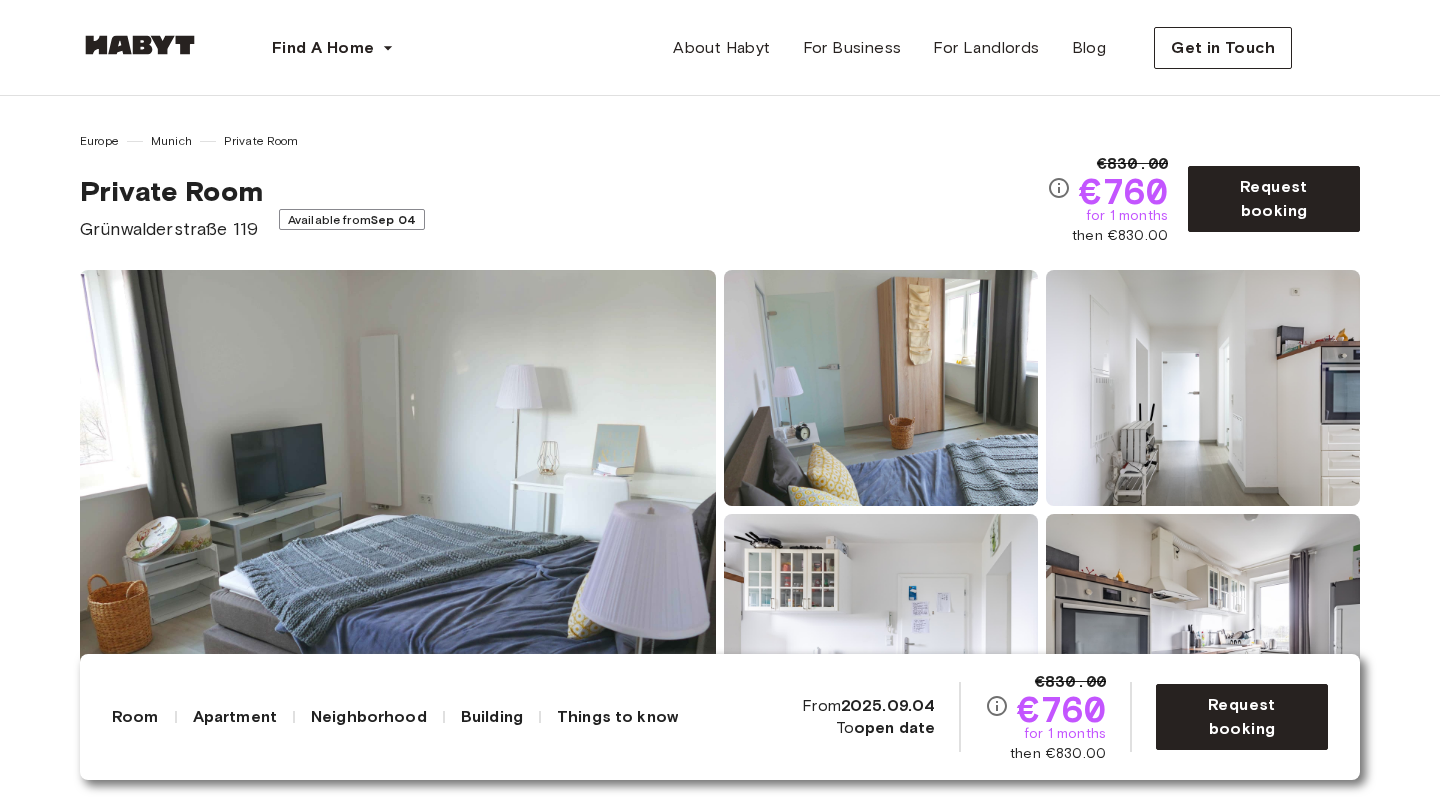 scroll, scrollTop: 0, scrollLeft: 0, axis: both 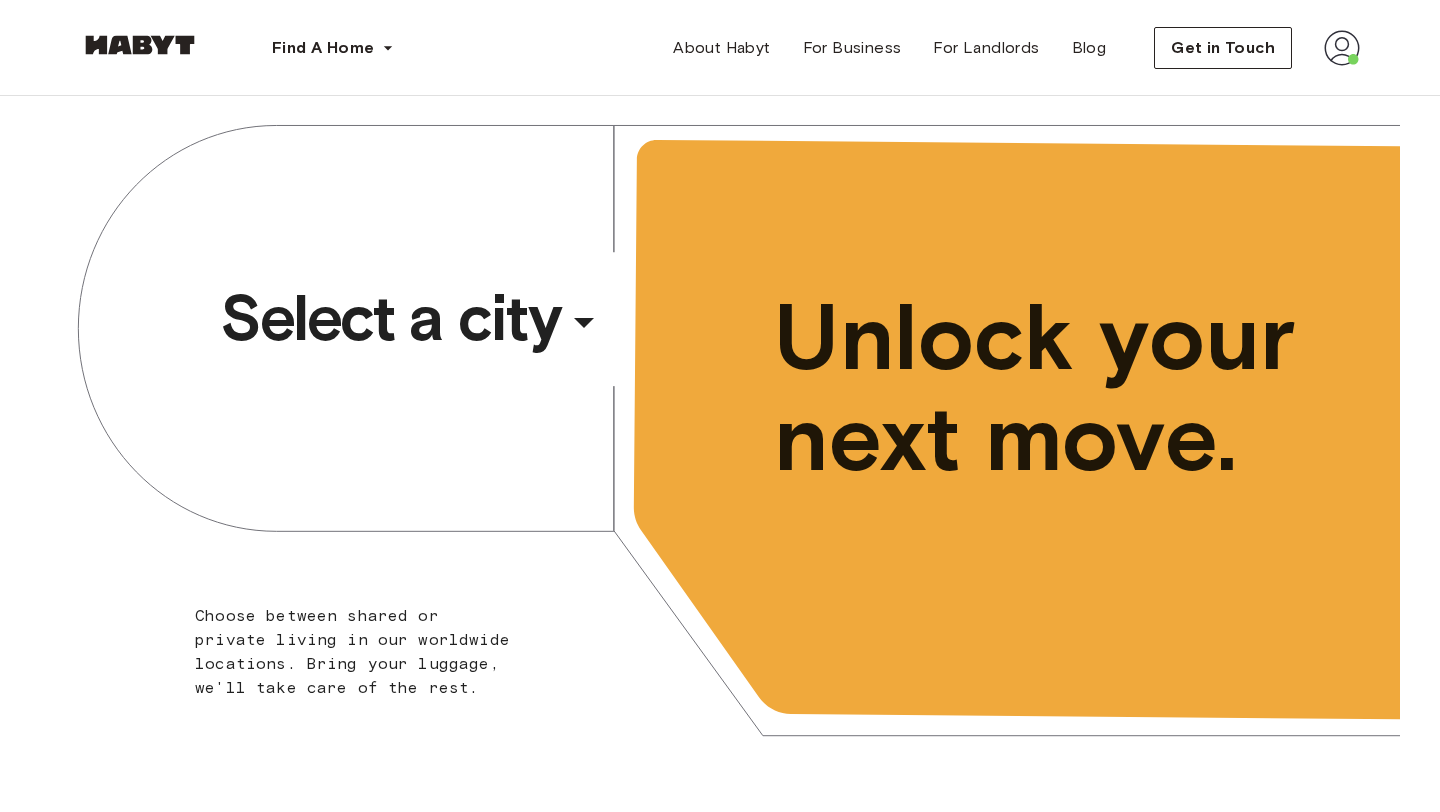 click on "Select a city" at bounding box center (390, 318) 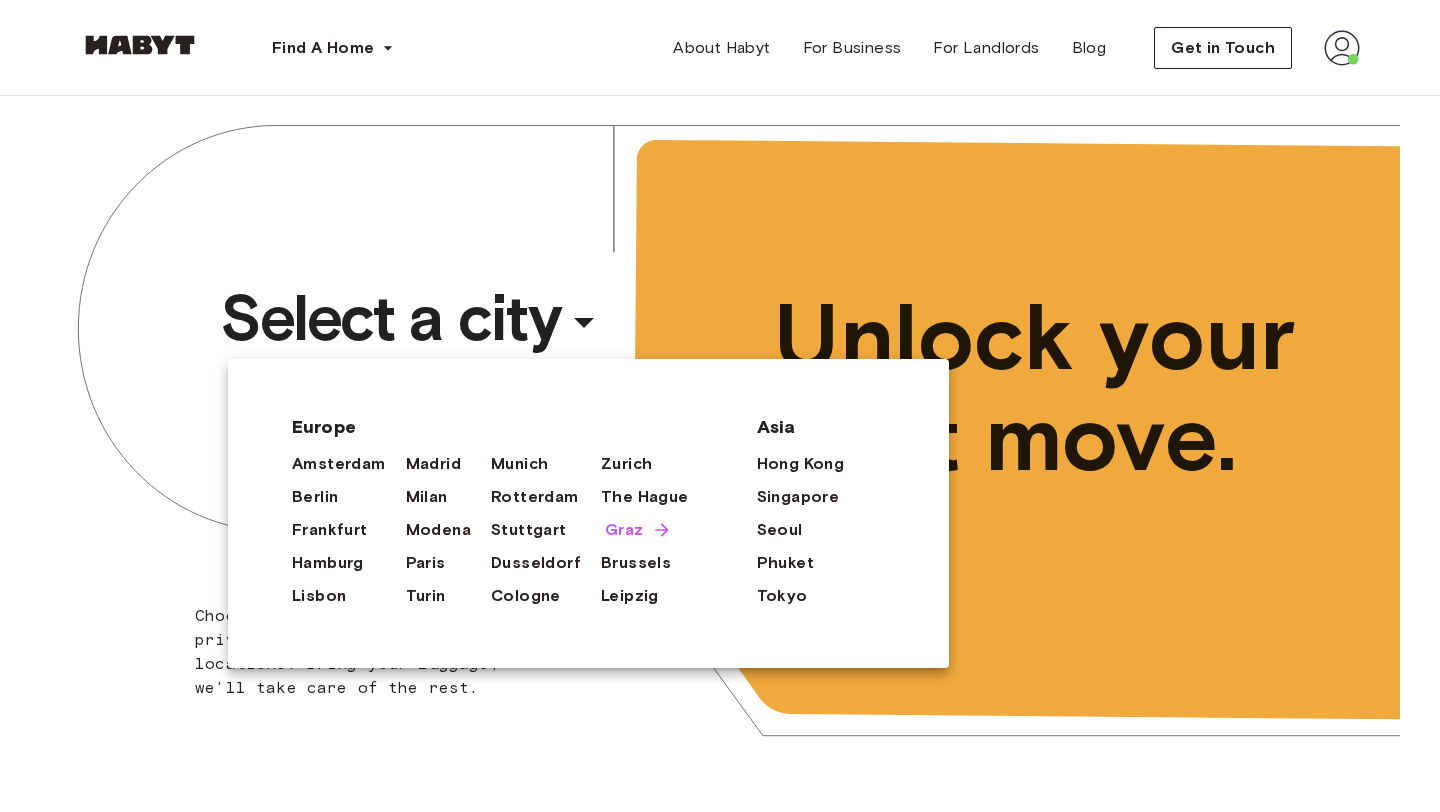 click at bounding box center [658, 530] 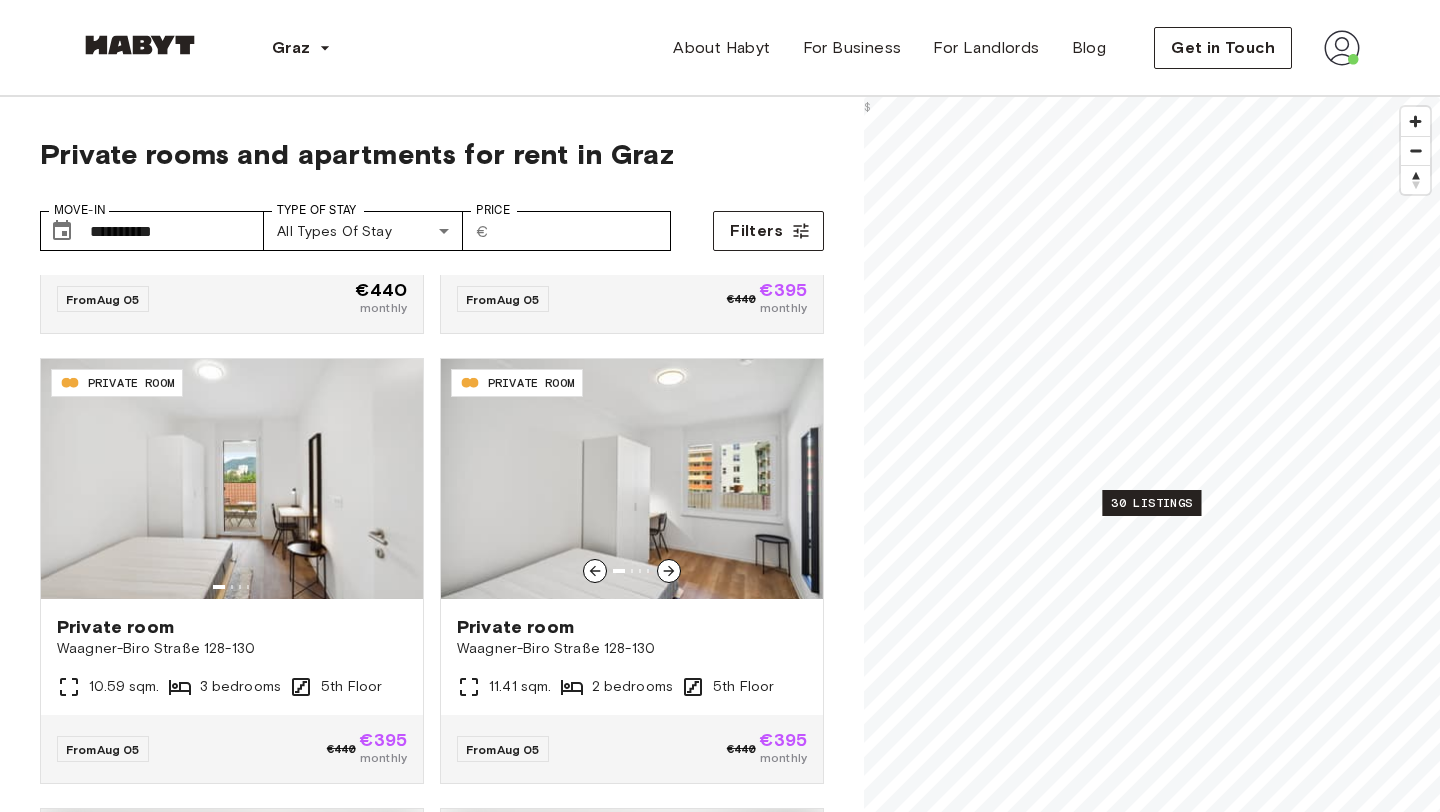 scroll, scrollTop: 3778, scrollLeft: 0, axis: vertical 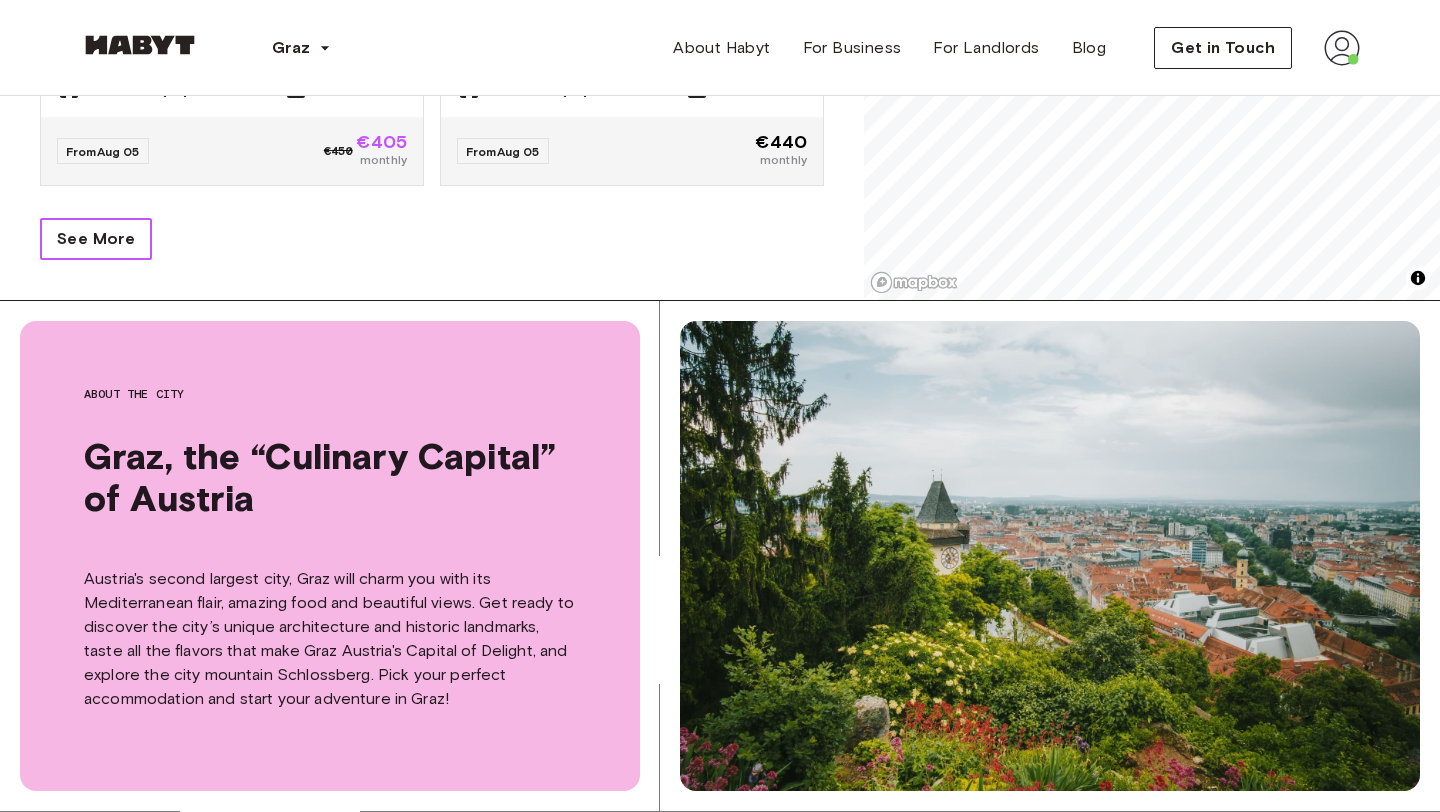 click on "See More" at bounding box center (96, 239) 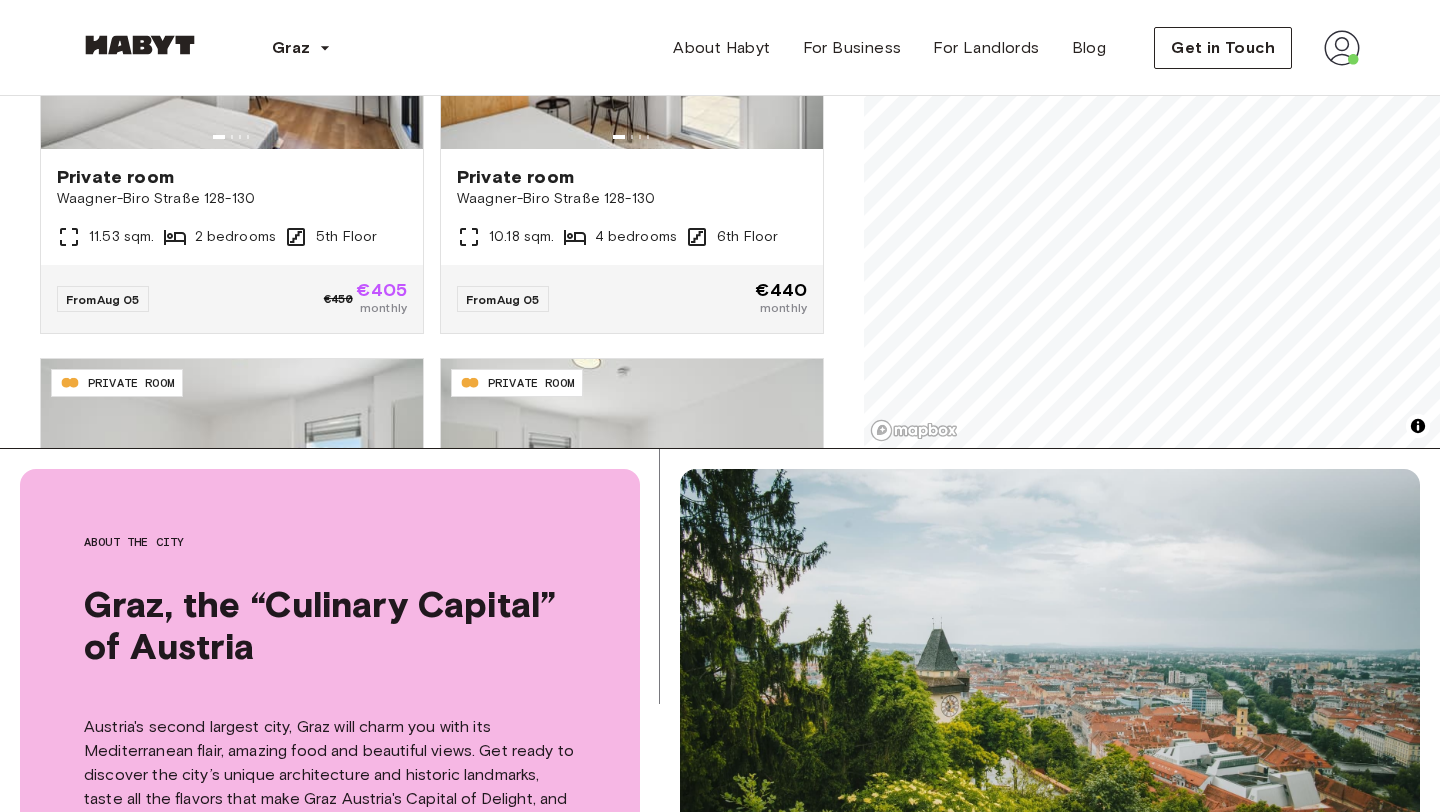 scroll, scrollTop: 365, scrollLeft: 0, axis: vertical 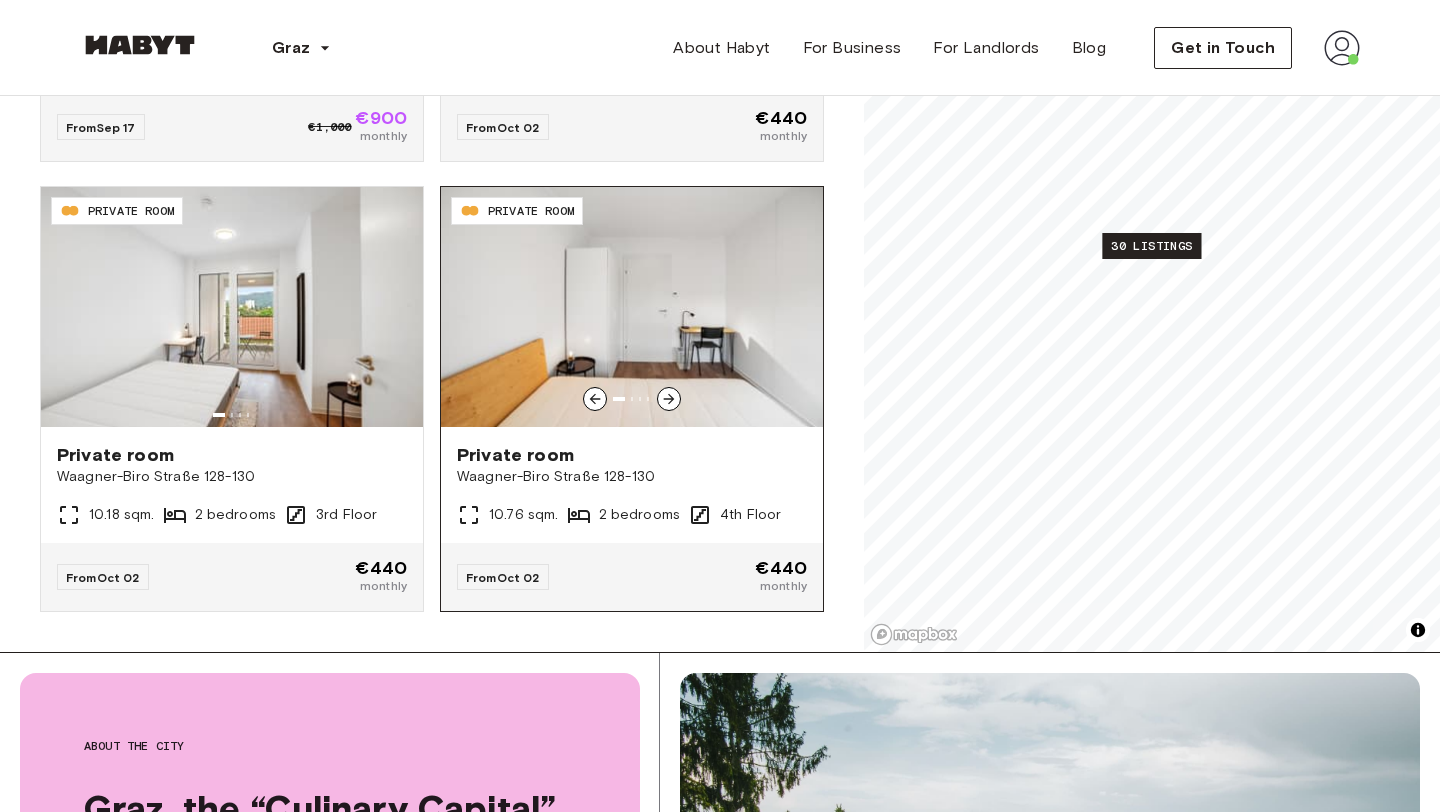 click on "Private room Waagner-Biro Straße 128-130 10.76 sqm. 2 bedrooms 4th Floor" at bounding box center (632, 485) 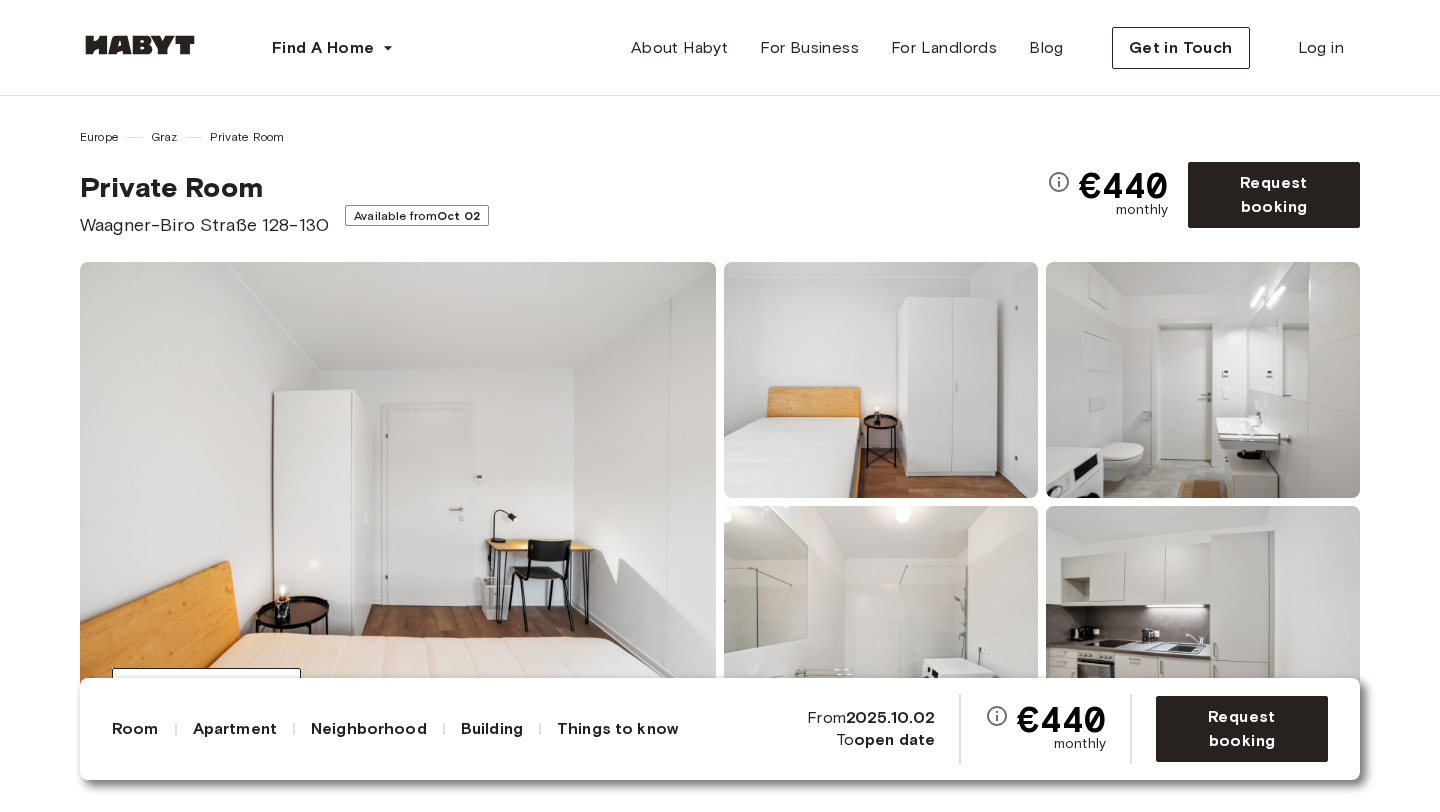 scroll, scrollTop: 0, scrollLeft: 0, axis: both 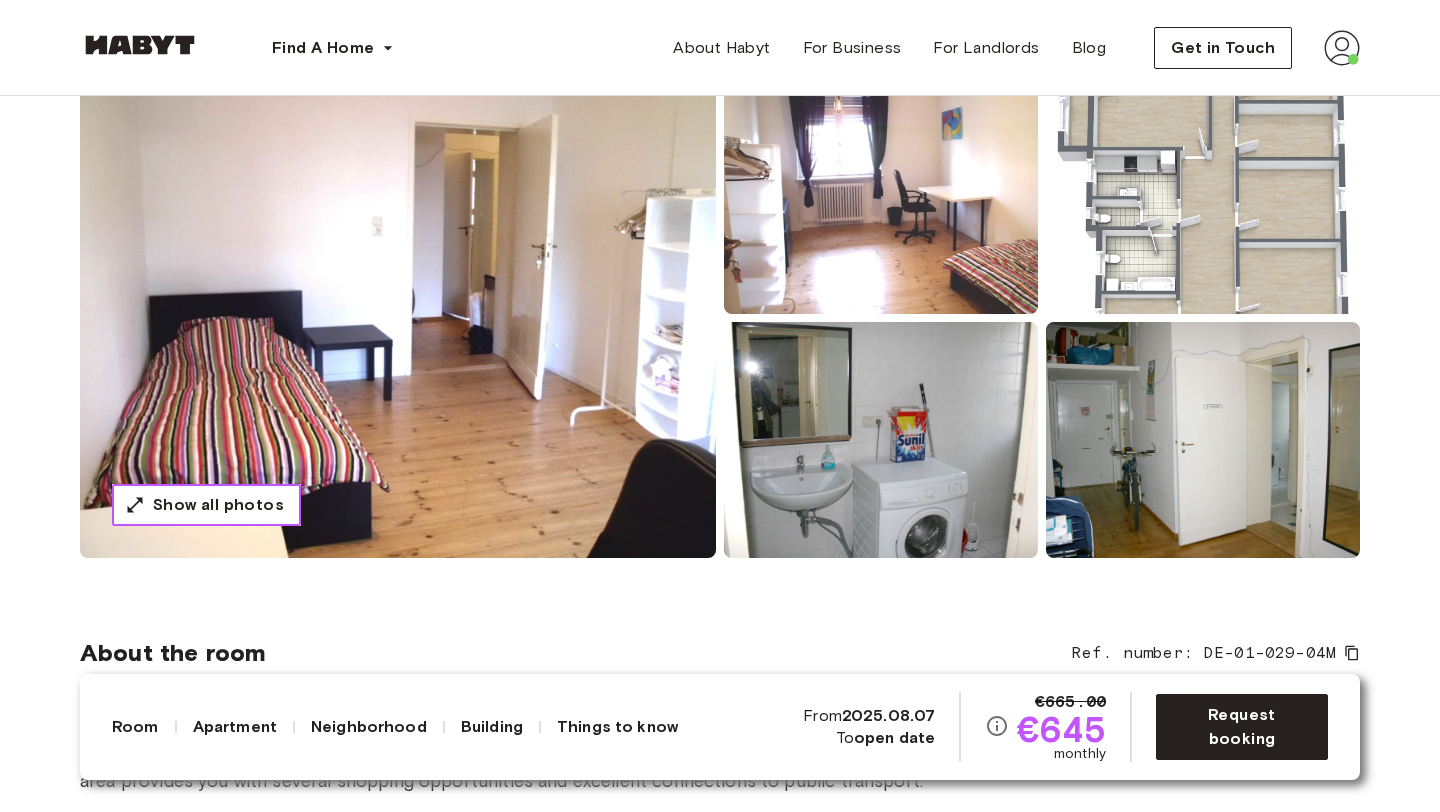 click on "Show all photos" at bounding box center (218, 505) 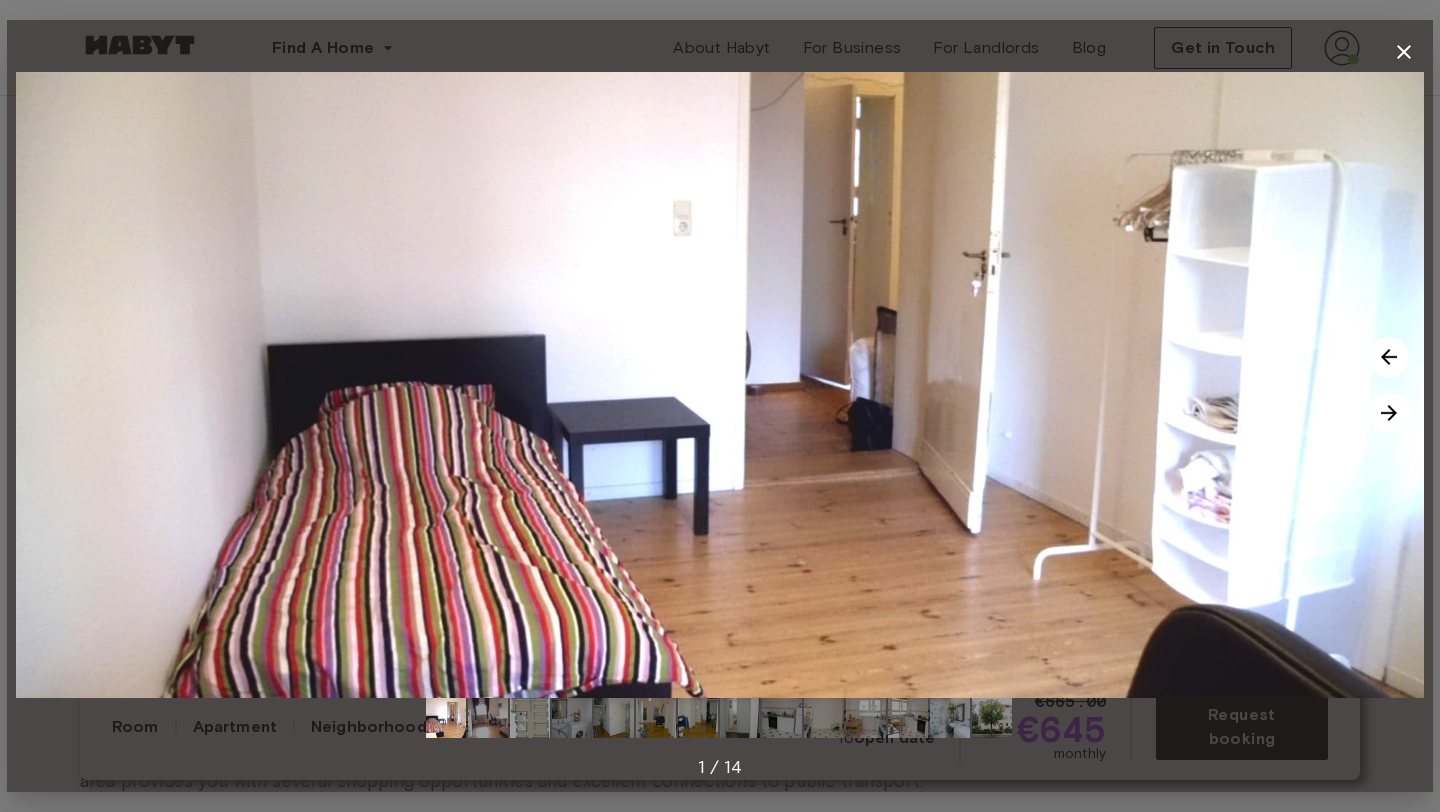 click at bounding box center (530, 718) 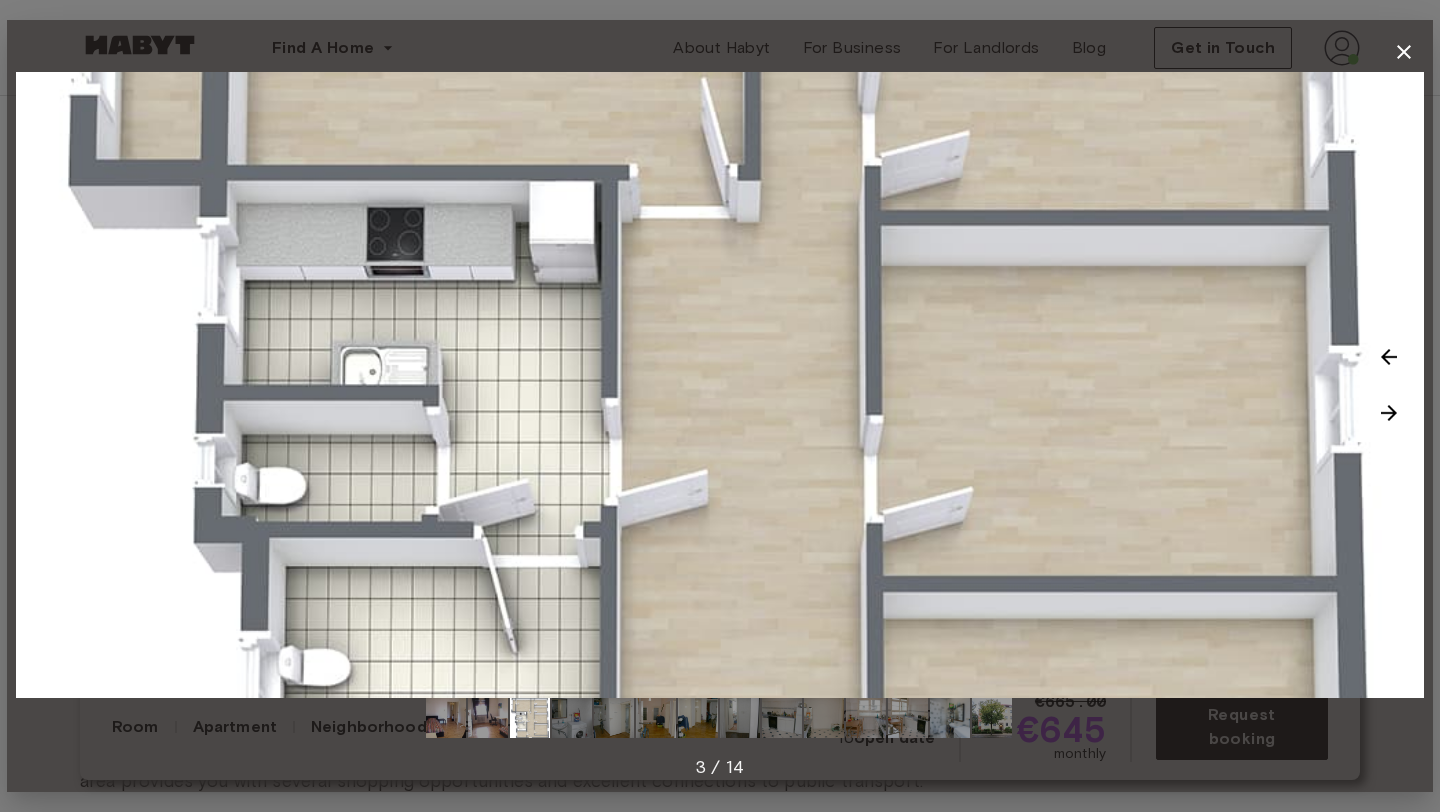 click 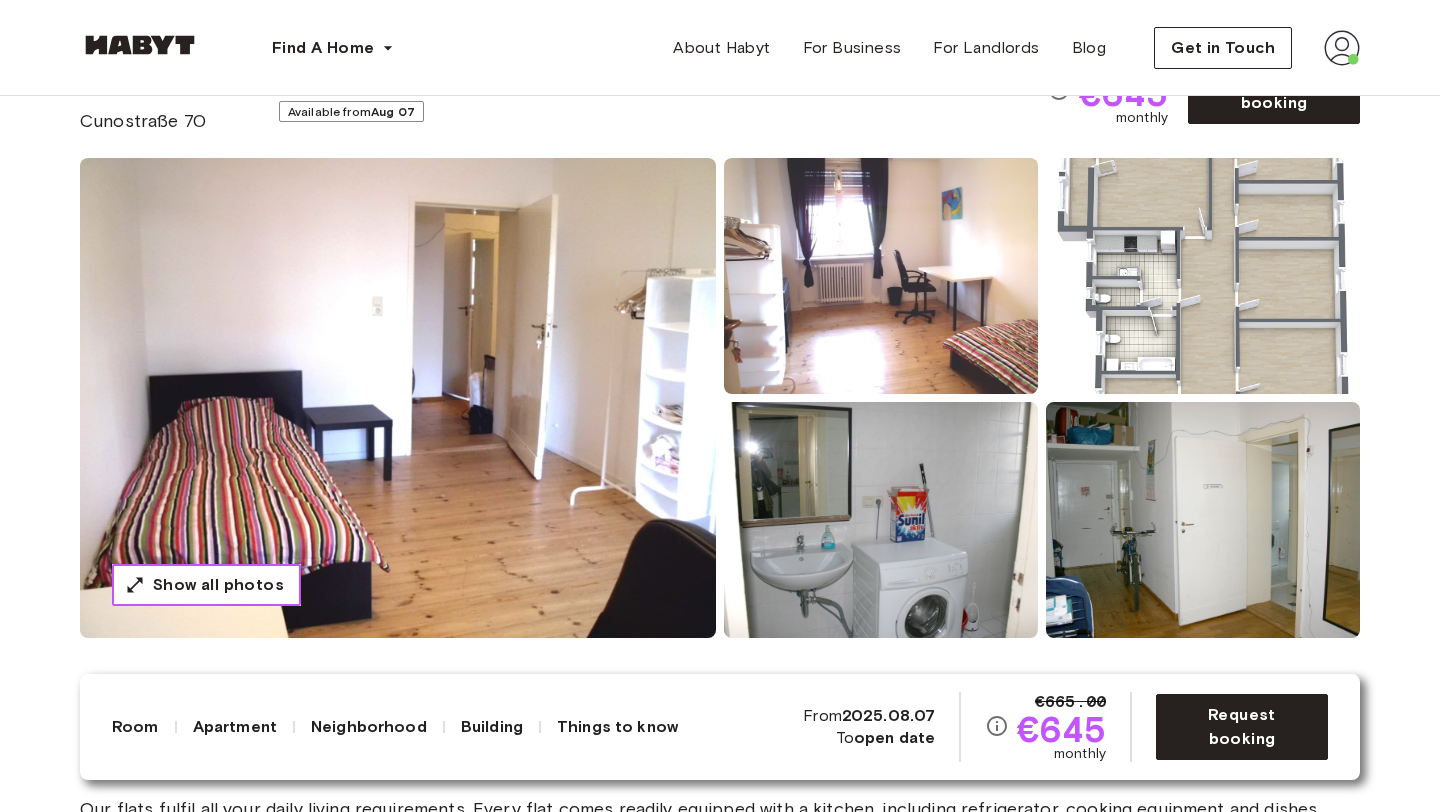 scroll, scrollTop: 107, scrollLeft: 0, axis: vertical 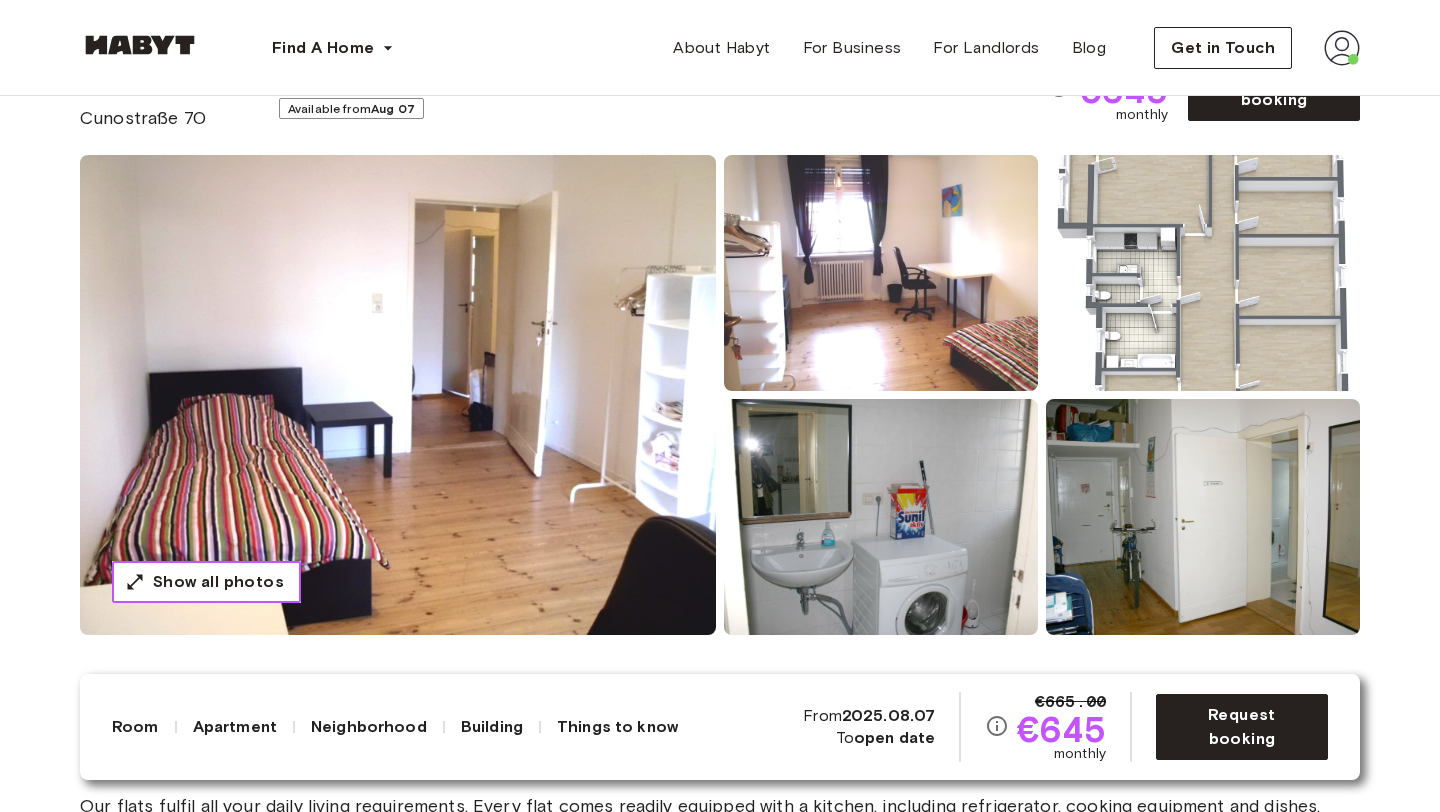click on "Show all photos" at bounding box center [218, 582] 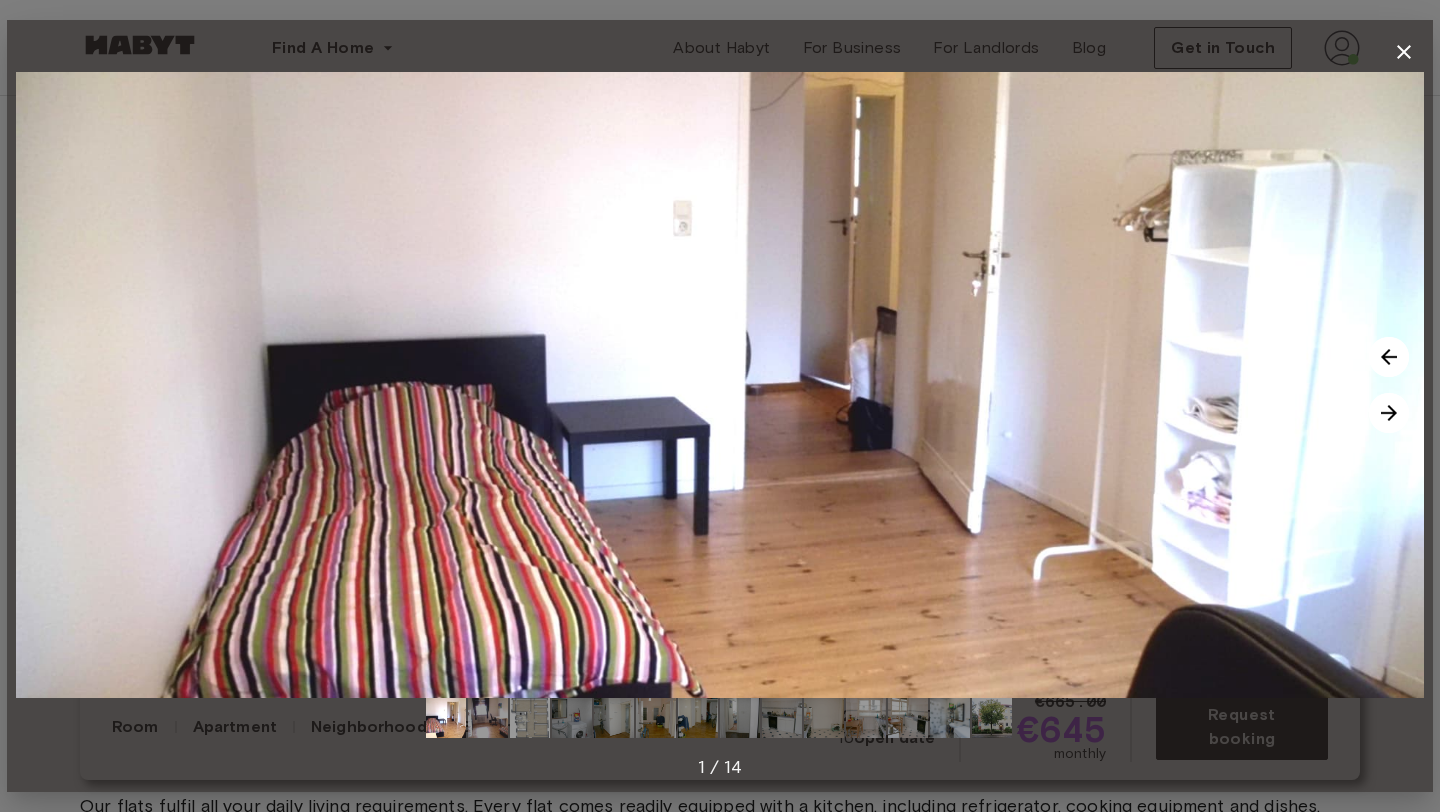 click at bounding box center [488, 718] 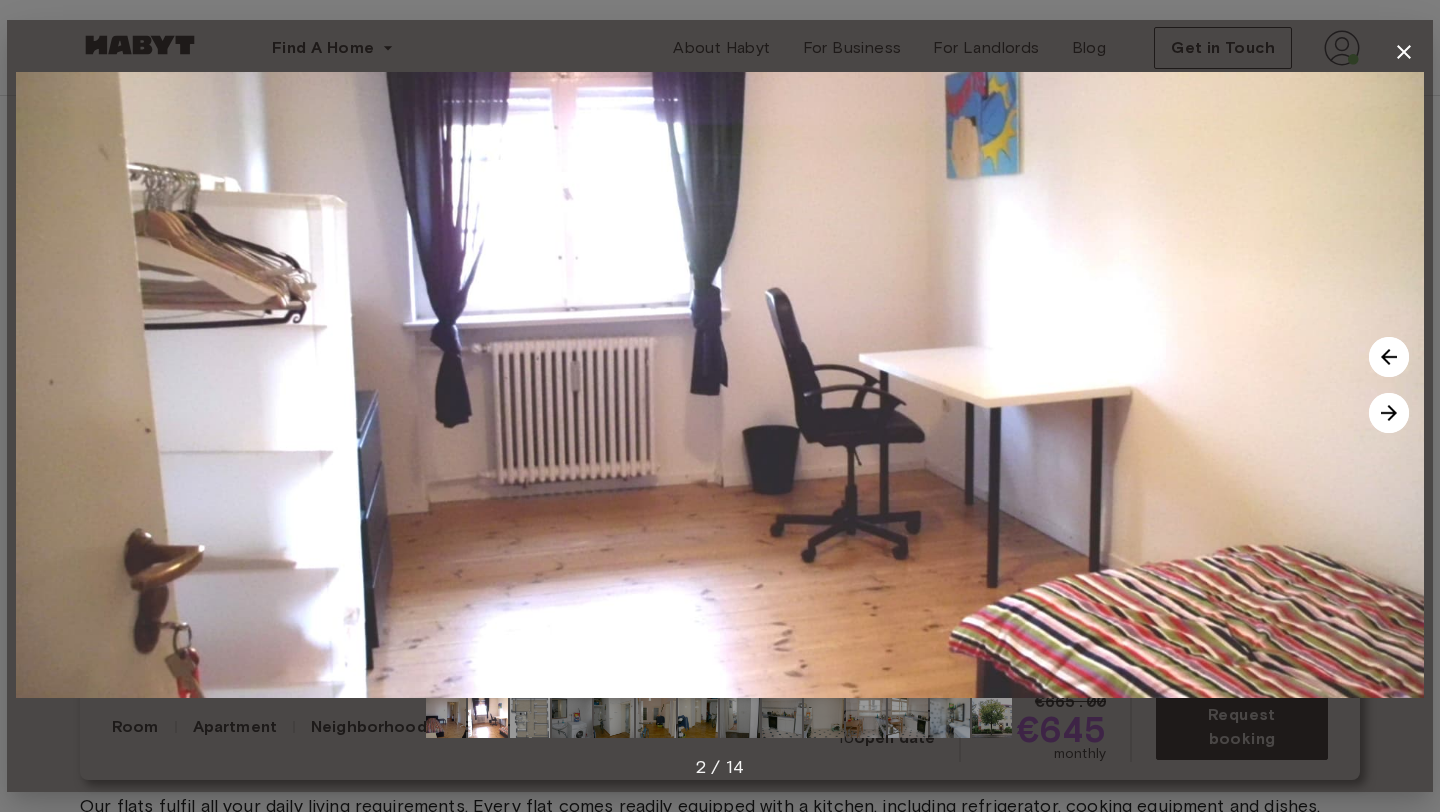 click at bounding box center (572, 718) 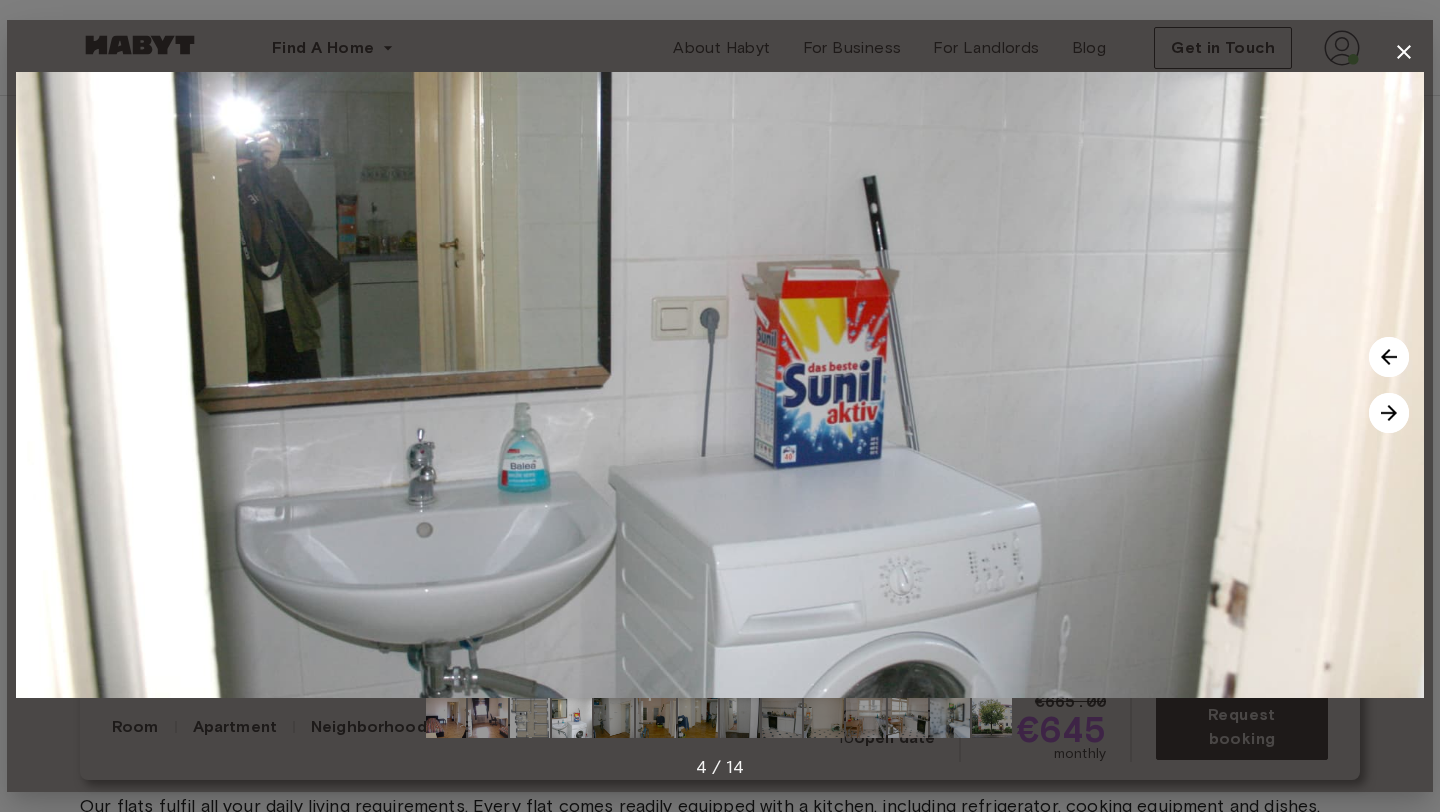 click 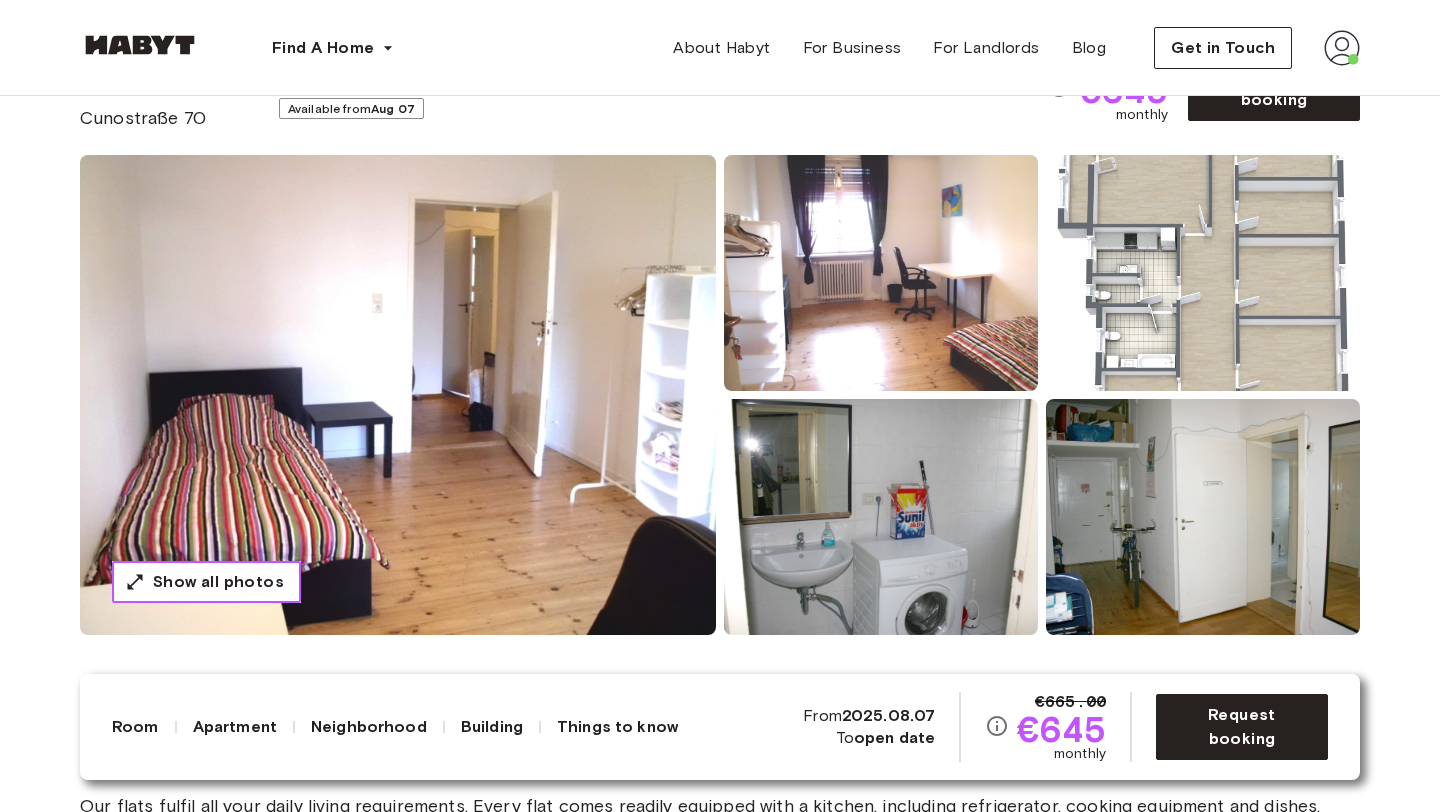 scroll, scrollTop: 0, scrollLeft: 0, axis: both 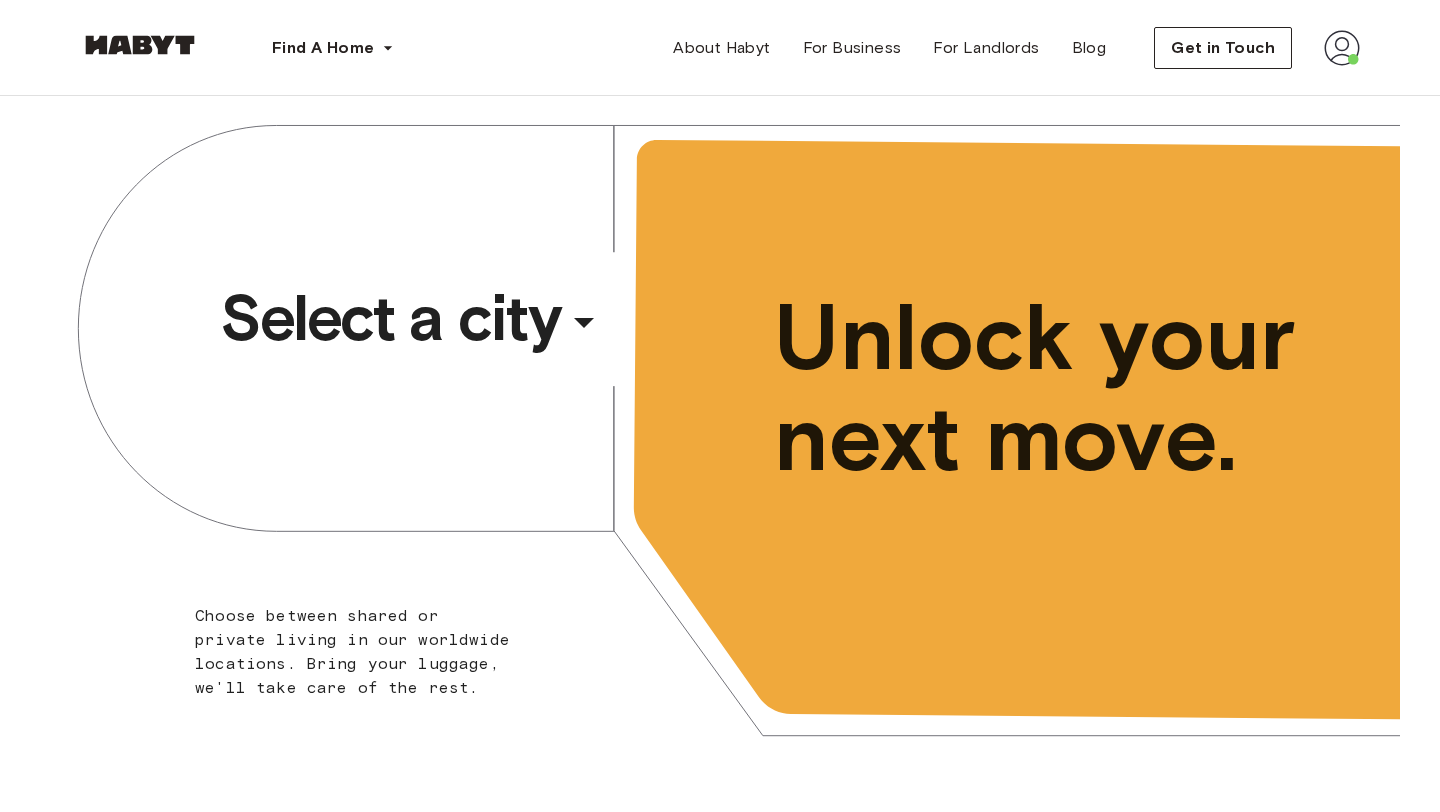 click on "Select a city" at bounding box center [390, 318] 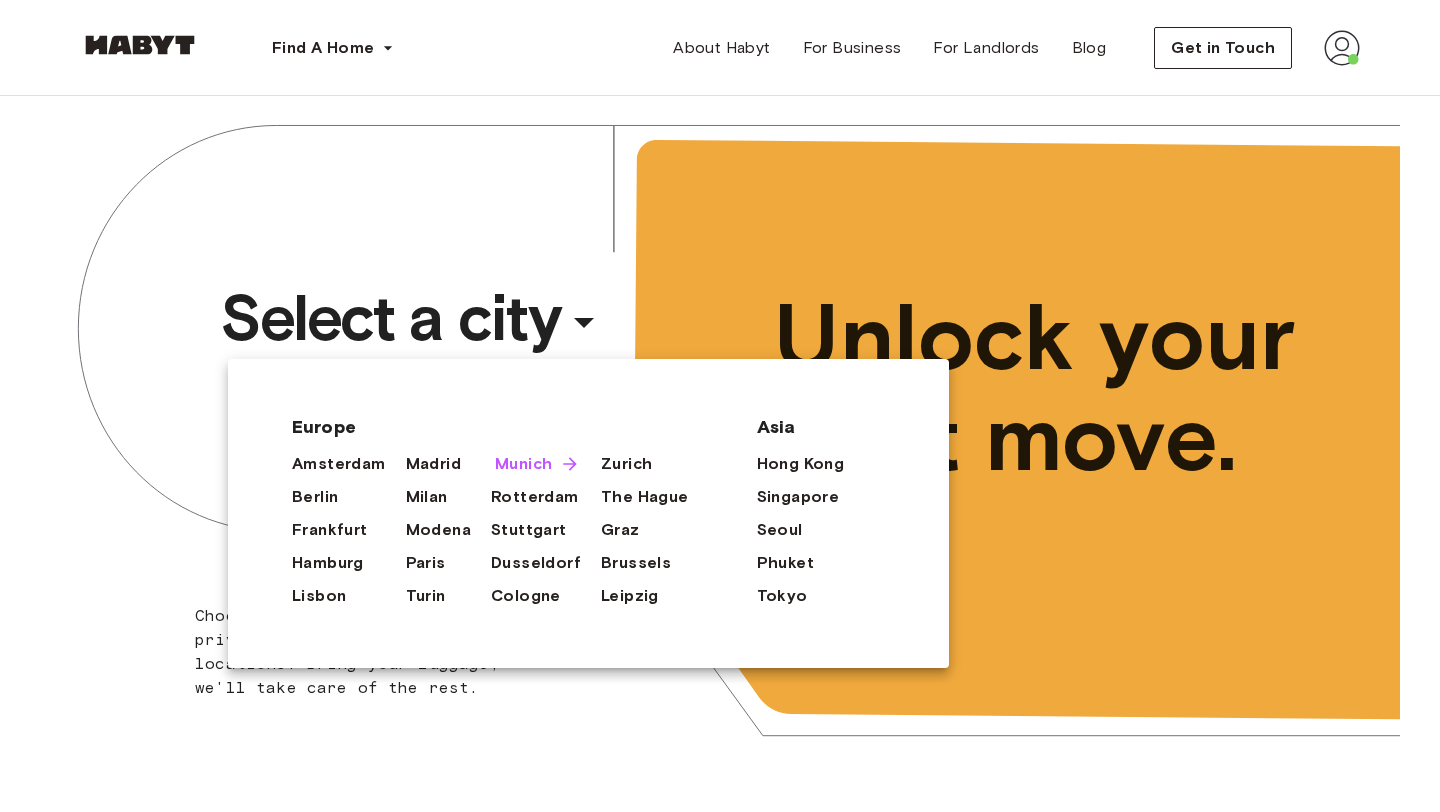click on "Munich" at bounding box center [533, 464] 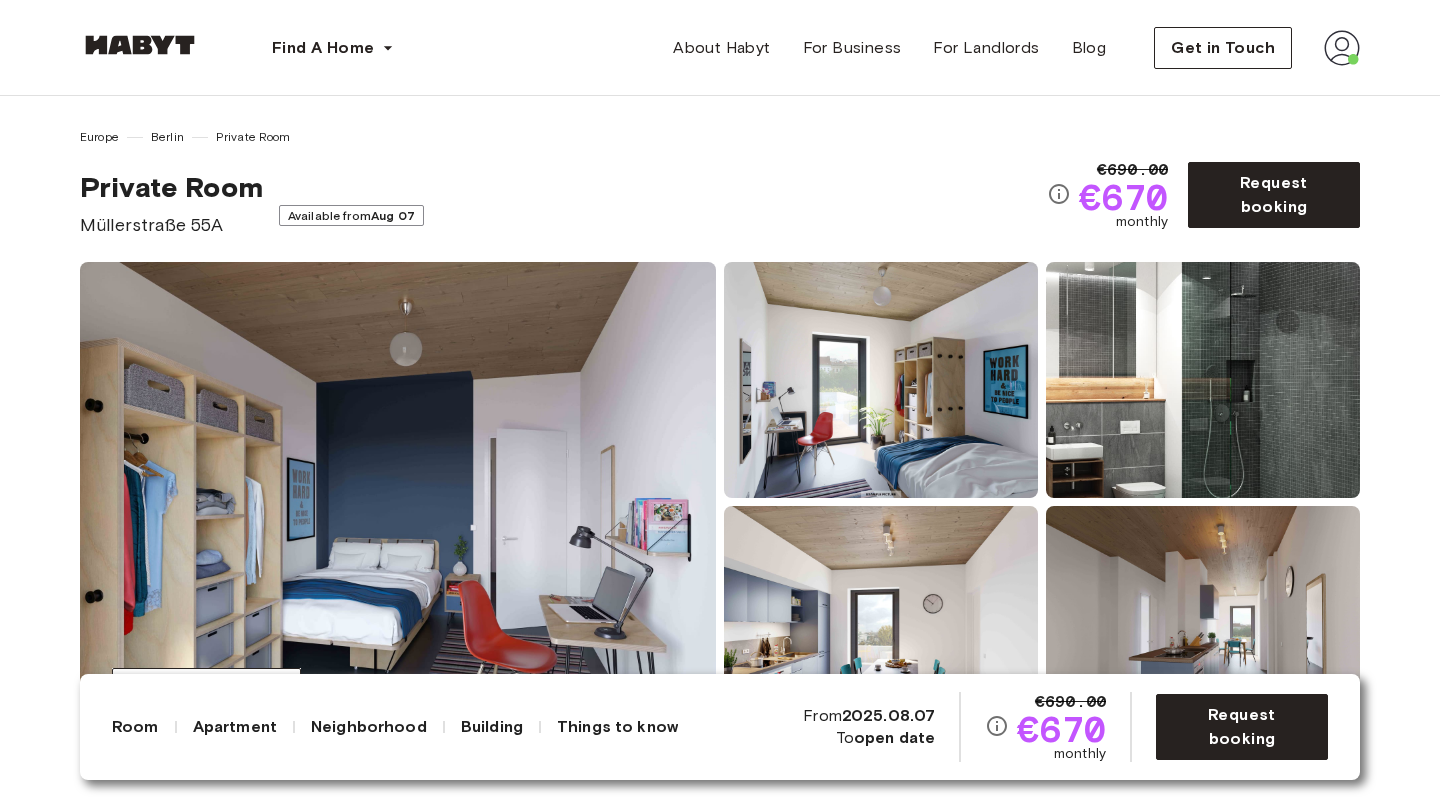 scroll, scrollTop: 0, scrollLeft: 0, axis: both 